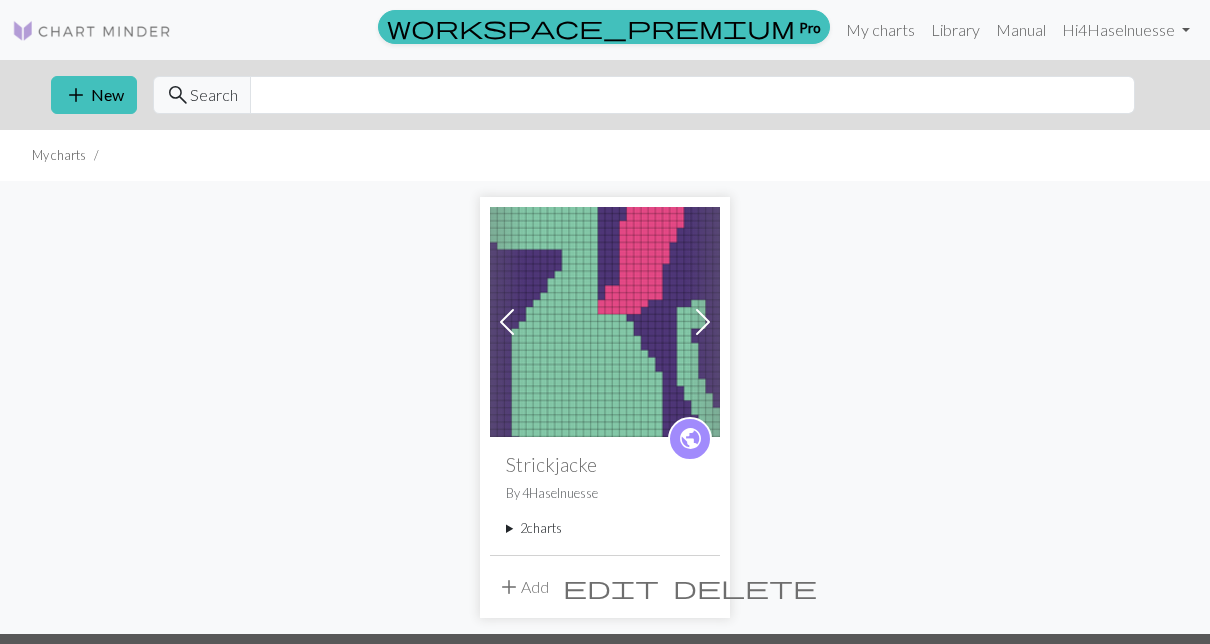scroll, scrollTop: 0, scrollLeft: 0, axis: both 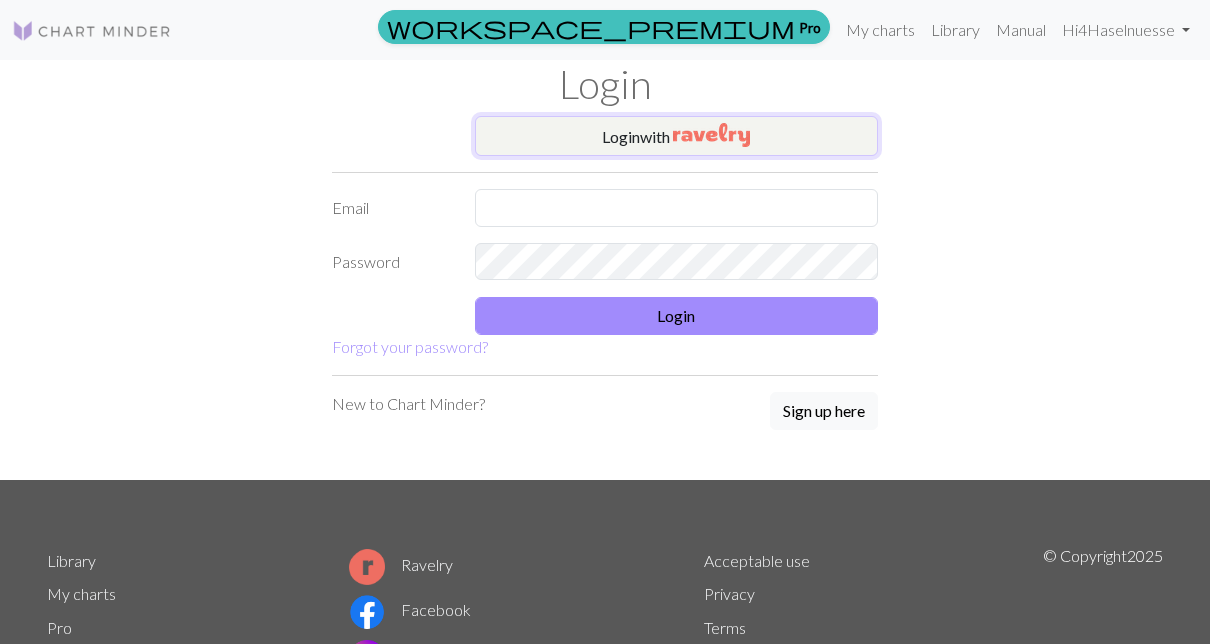 click on "Login  with" at bounding box center (677, 136) 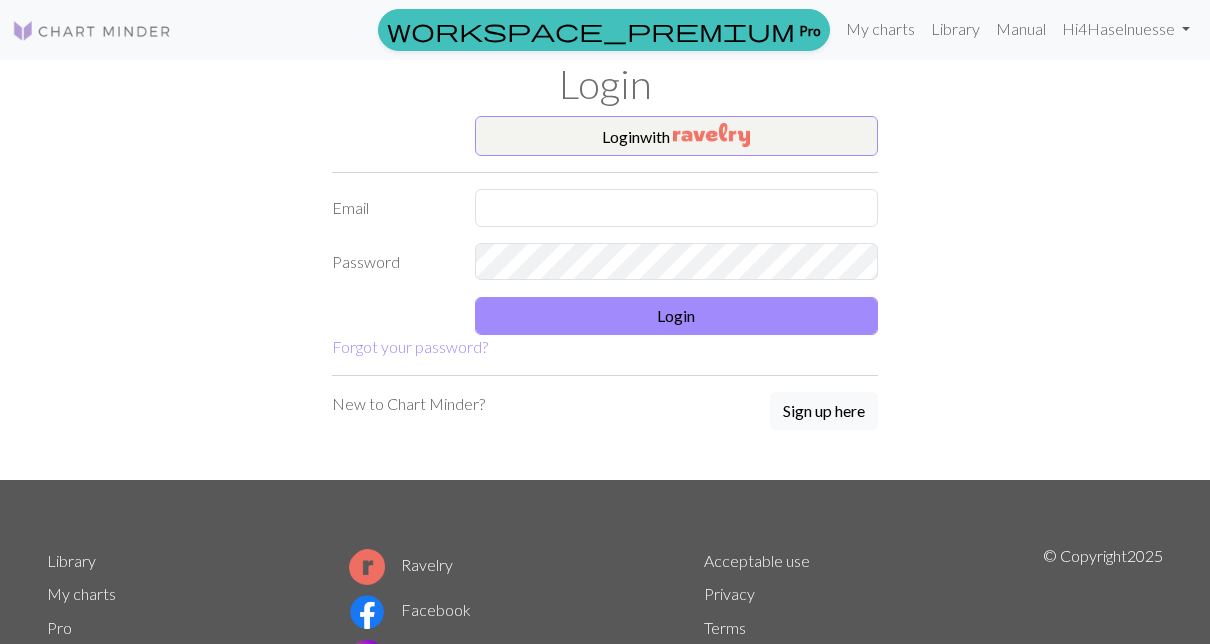 scroll, scrollTop: 0, scrollLeft: 0, axis: both 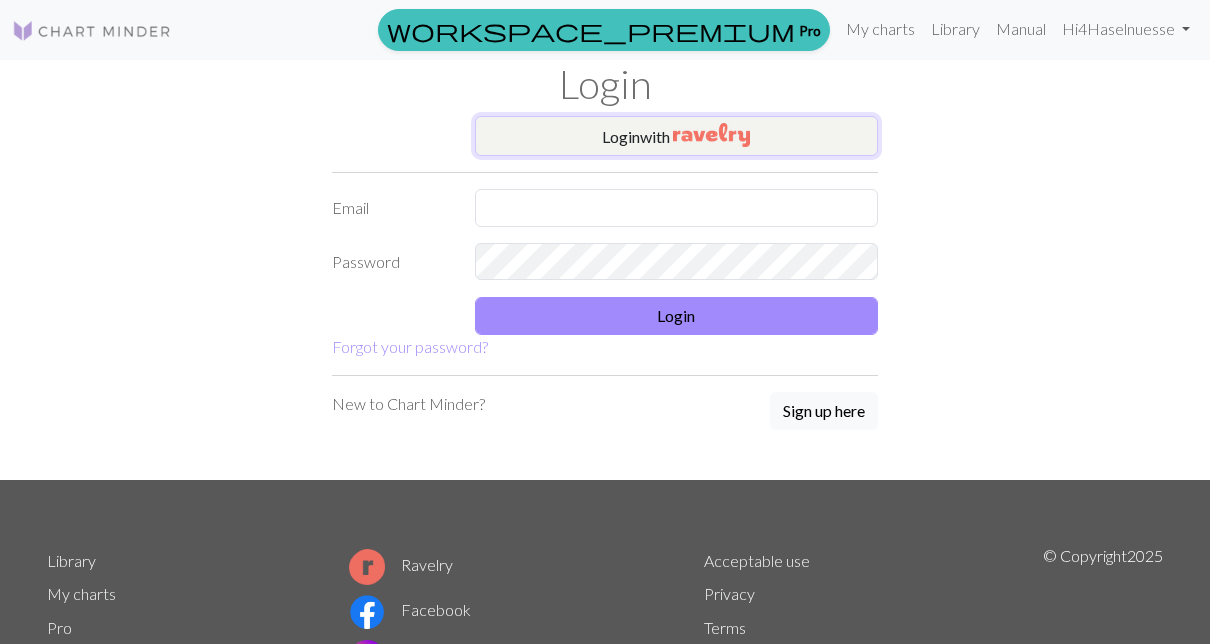 click on "Login  with" at bounding box center [677, 136] 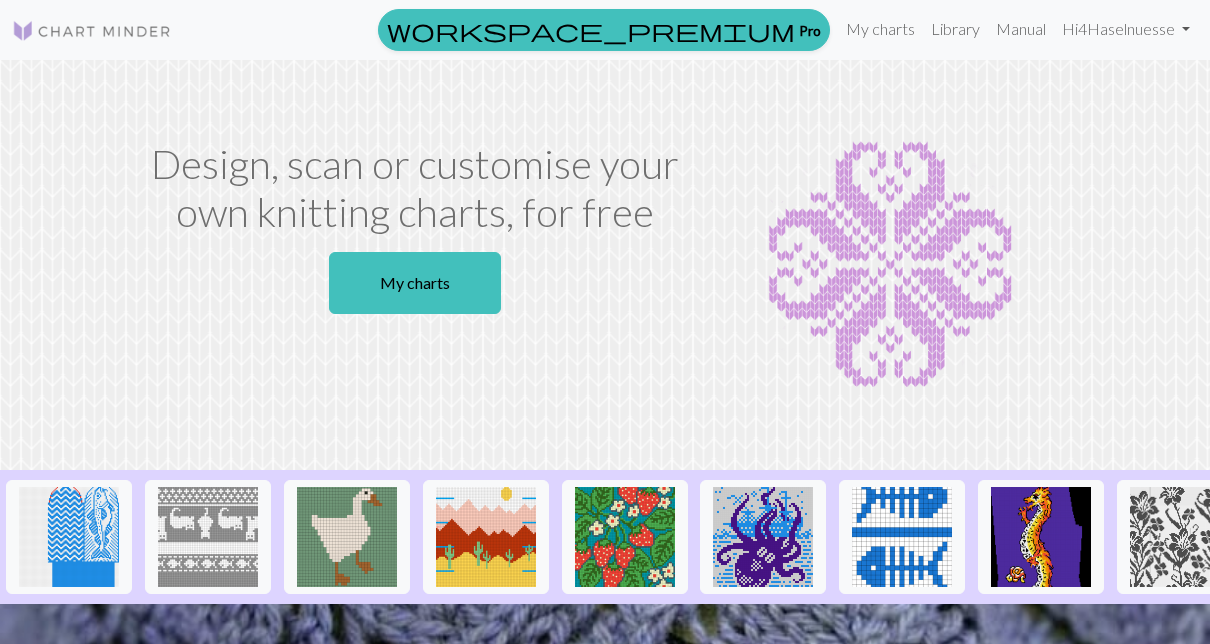 scroll, scrollTop: 0, scrollLeft: 0, axis: both 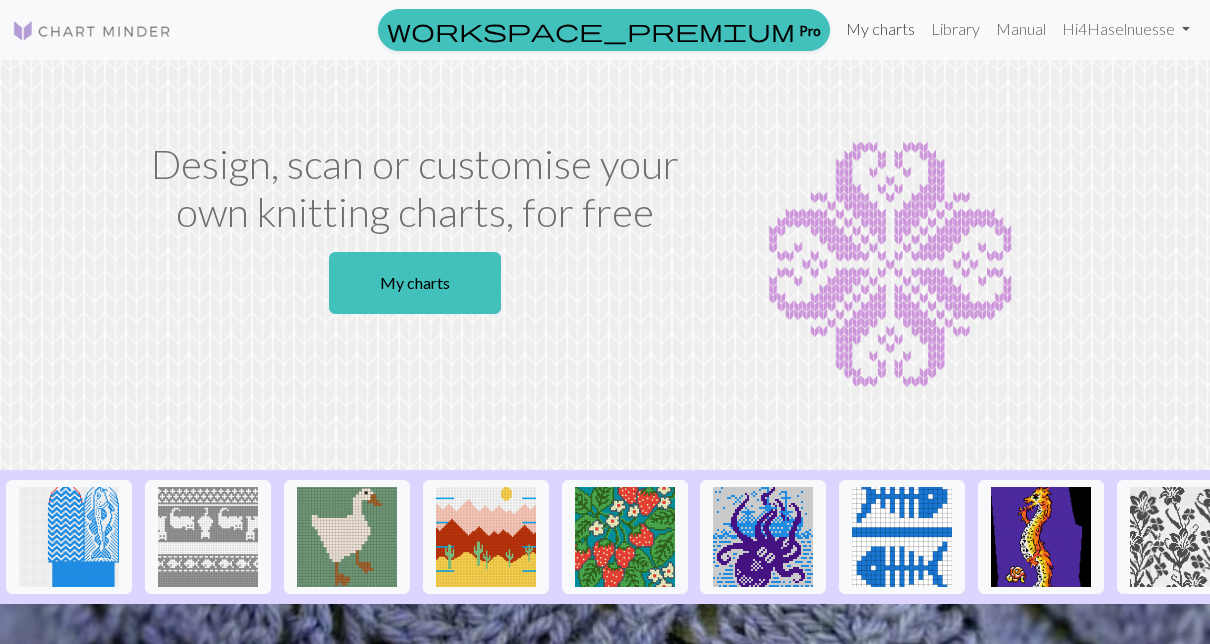 click on "My charts" at bounding box center (880, 29) 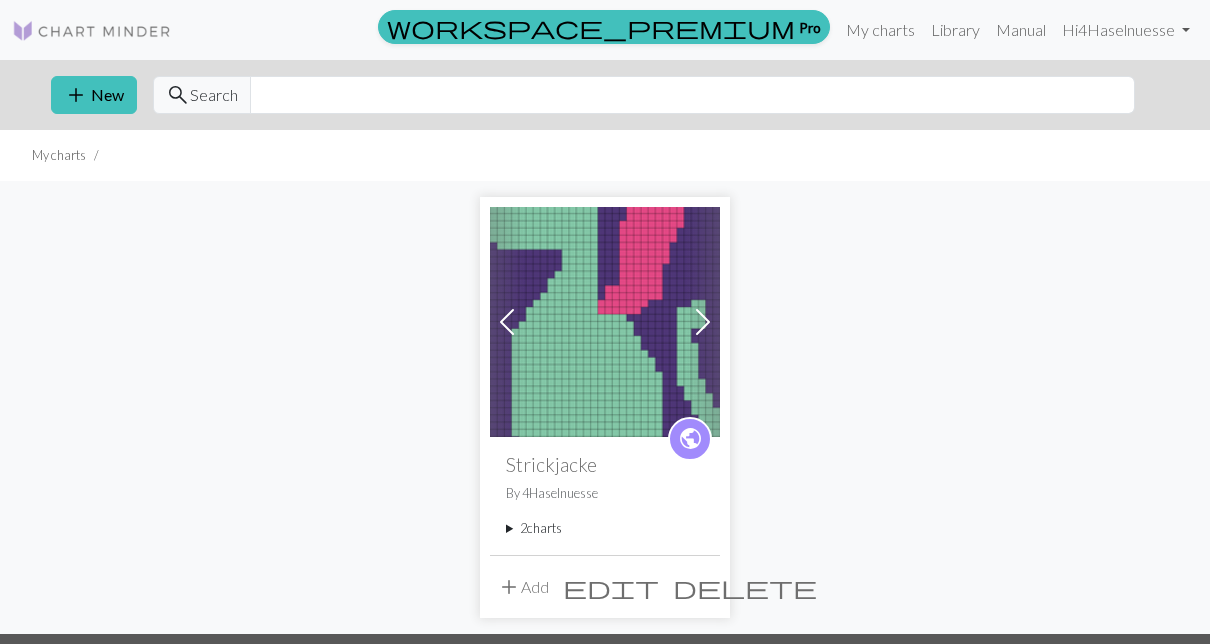 click at bounding box center [92, 31] 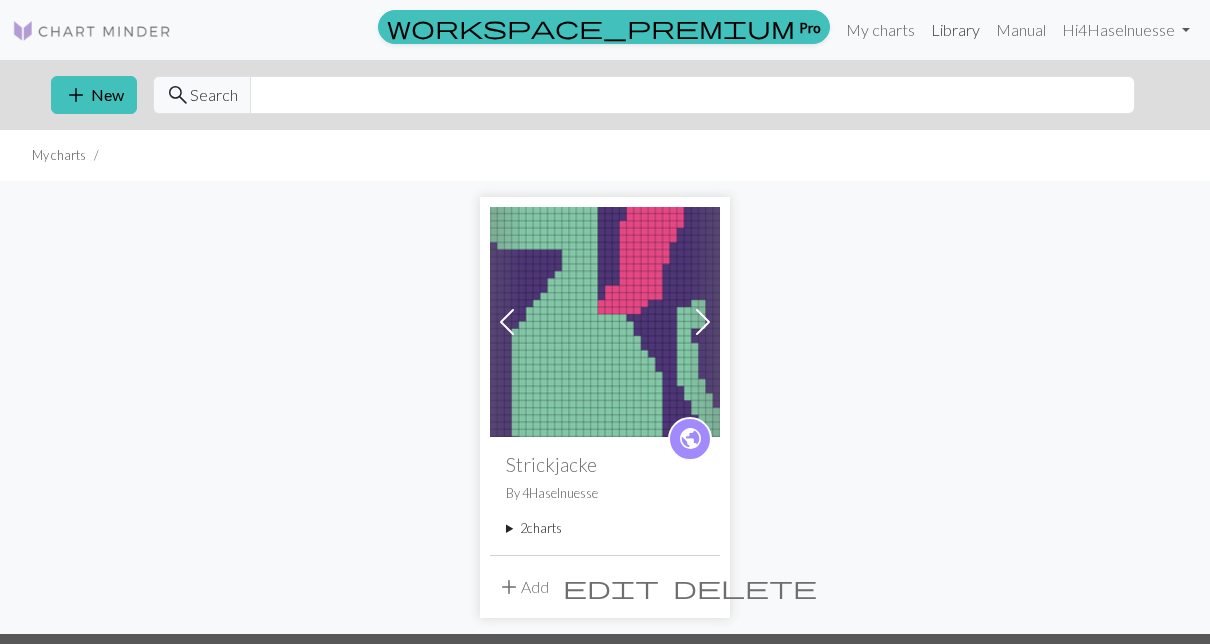 click on "Library" at bounding box center (955, 30) 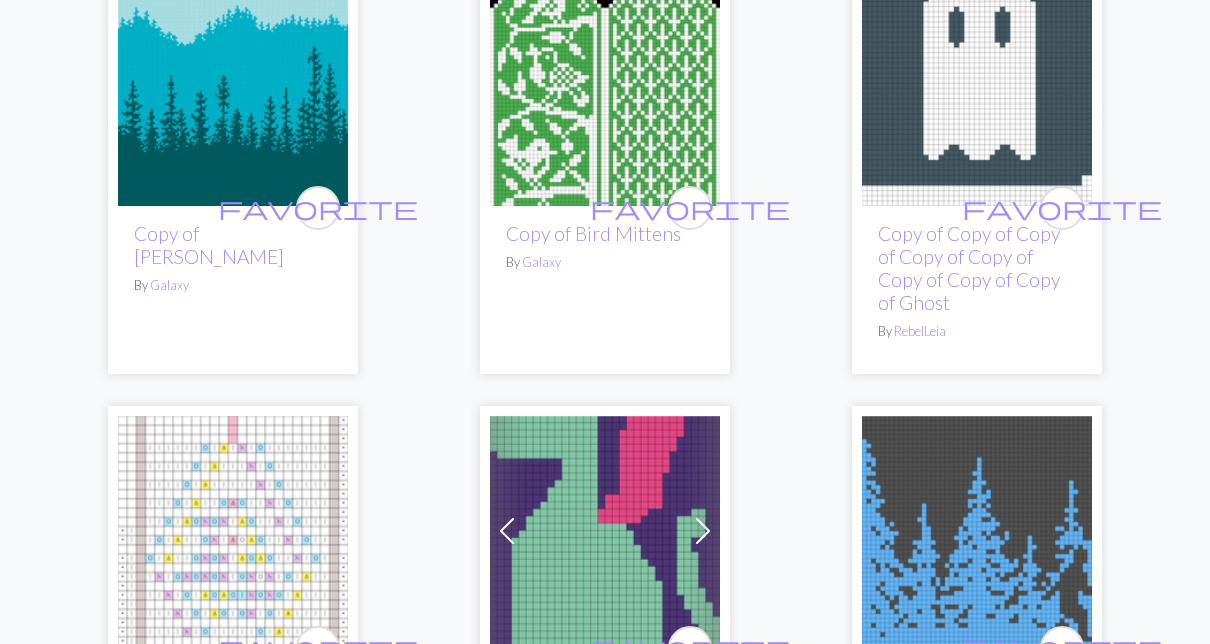 scroll, scrollTop: 1600, scrollLeft: 0, axis: vertical 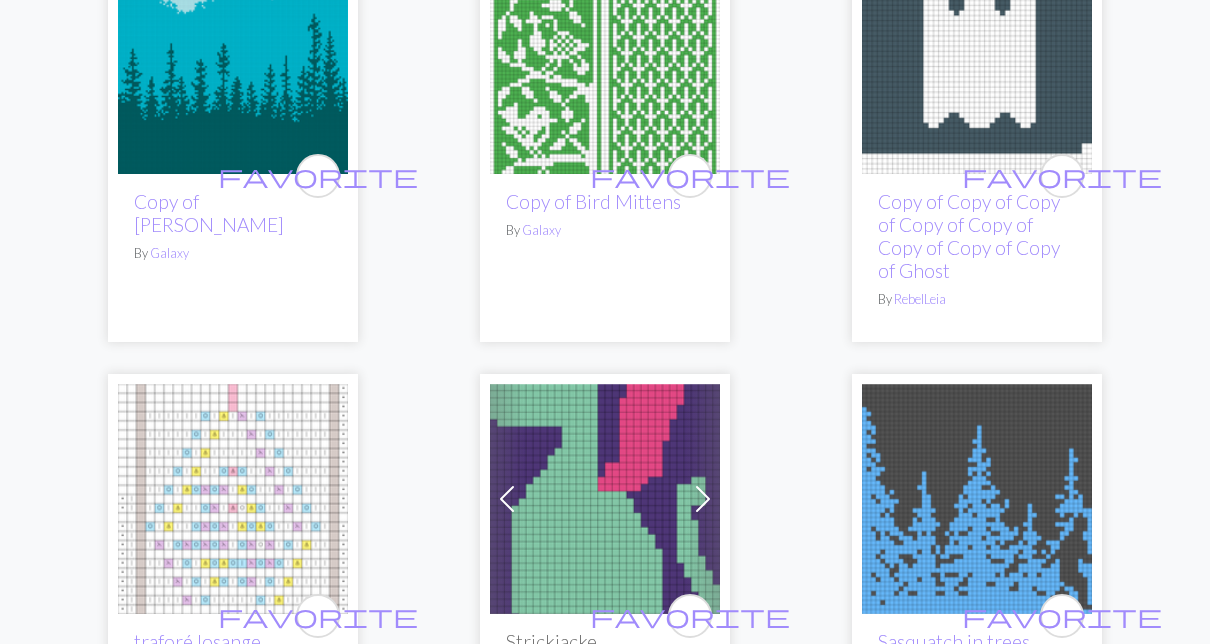 click at bounding box center [233, 59] 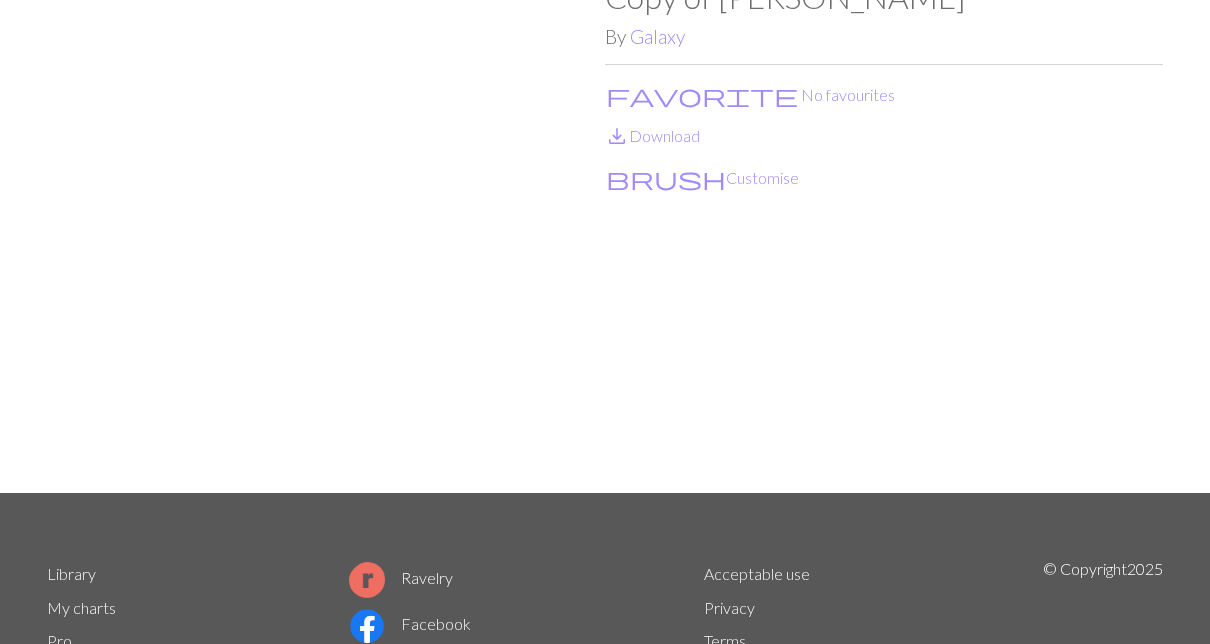 scroll, scrollTop: 0, scrollLeft: 0, axis: both 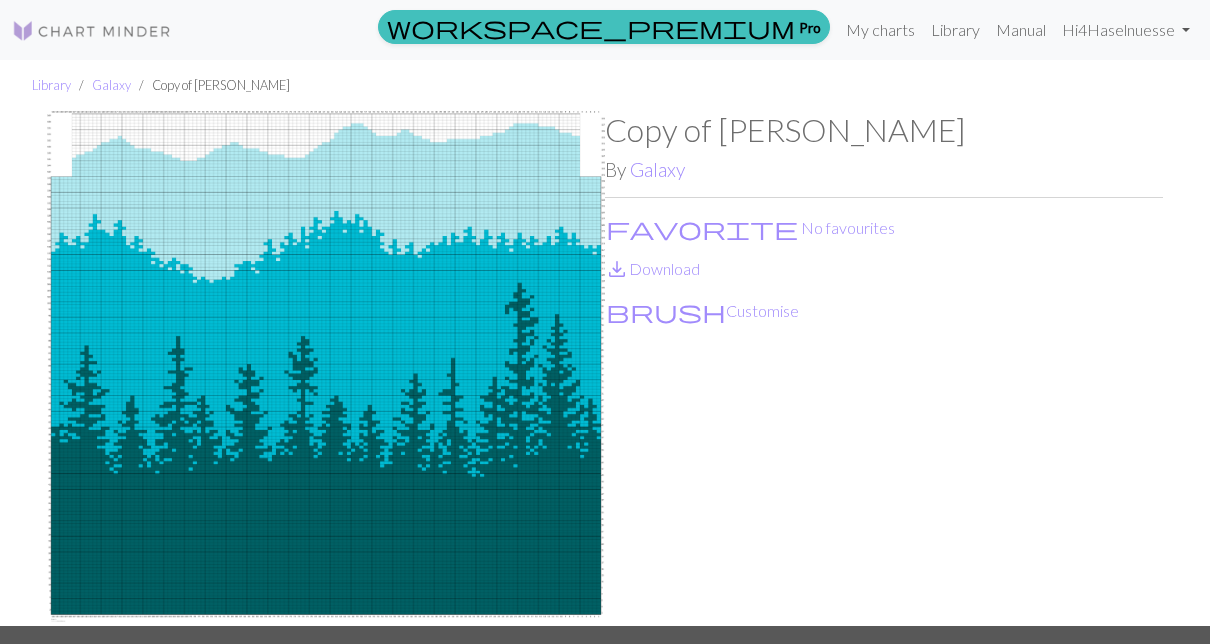 click at bounding box center [326, 368] 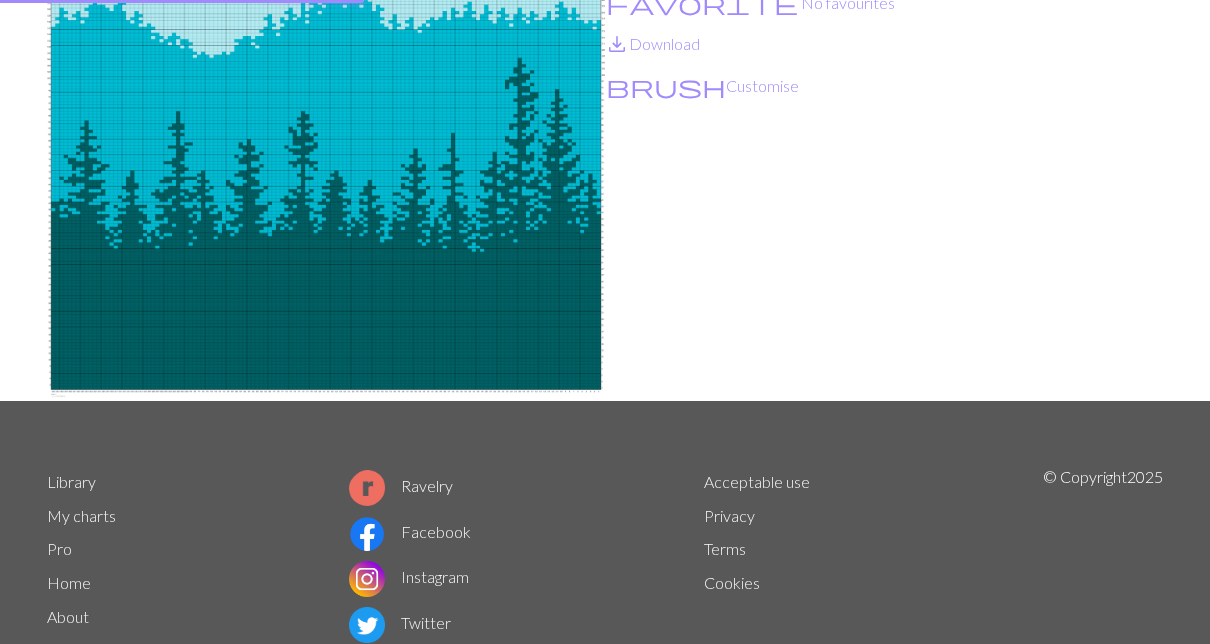 scroll, scrollTop: 292, scrollLeft: 0, axis: vertical 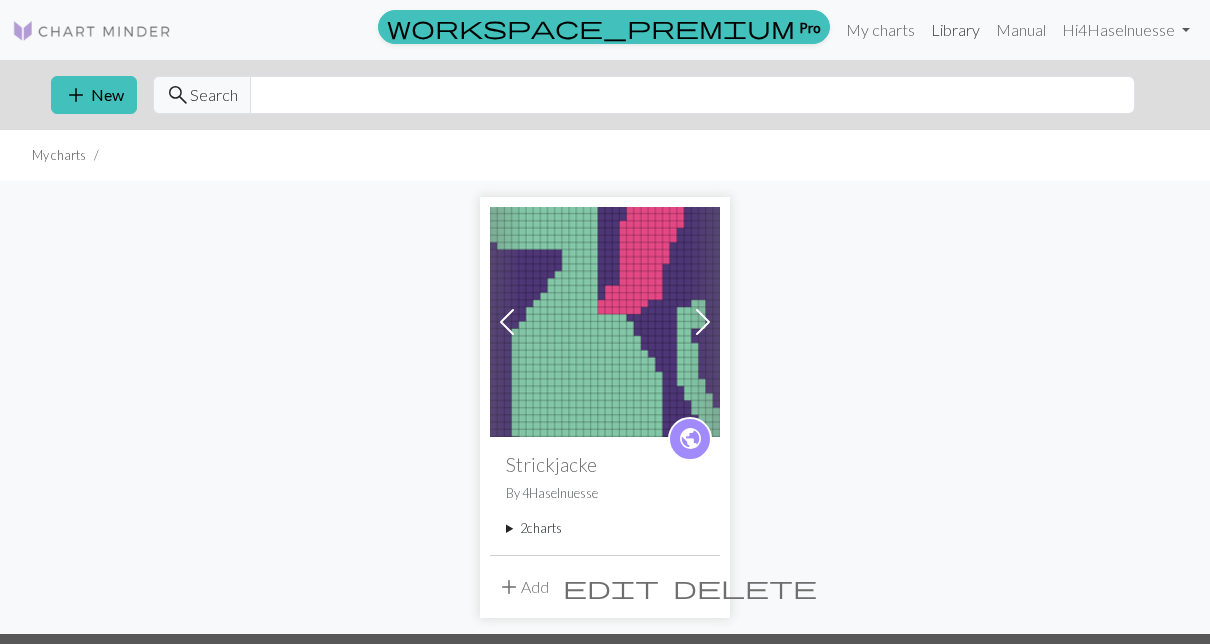click on "Library" at bounding box center (955, 30) 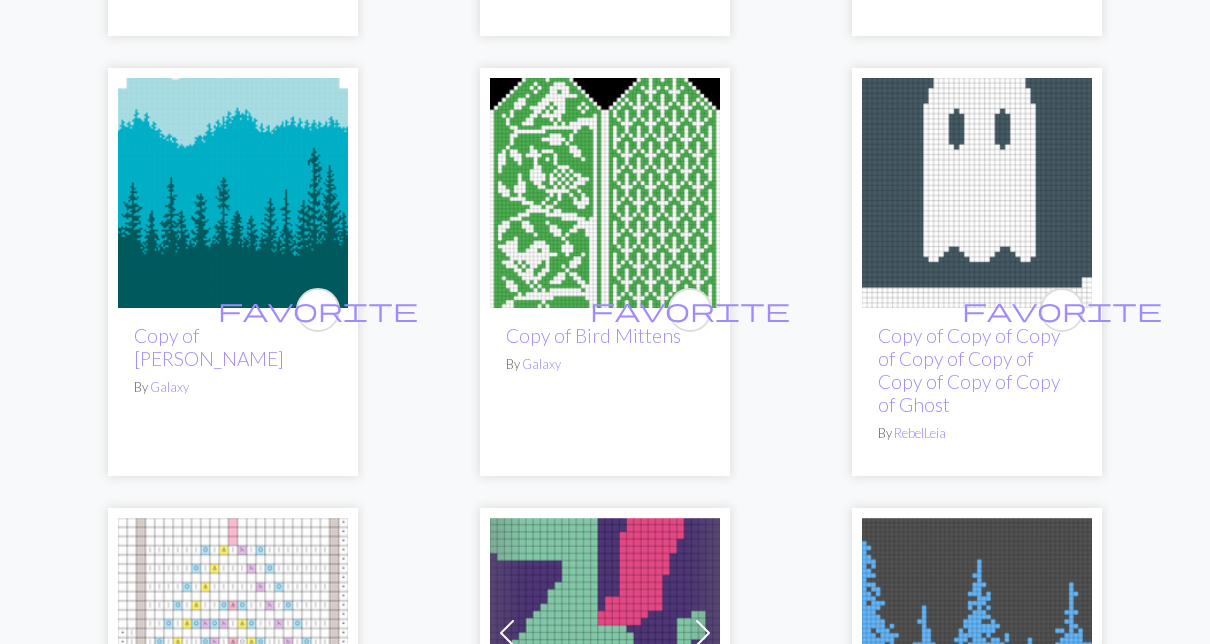 scroll, scrollTop: 1866, scrollLeft: 0, axis: vertical 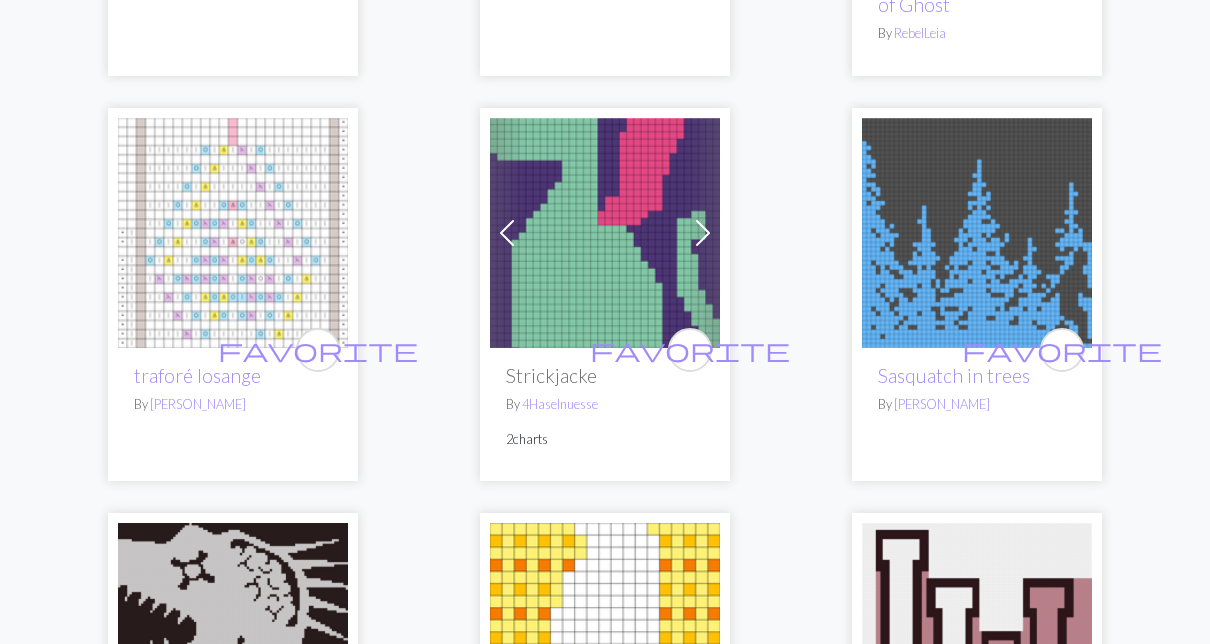 click at bounding box center (703, 233) 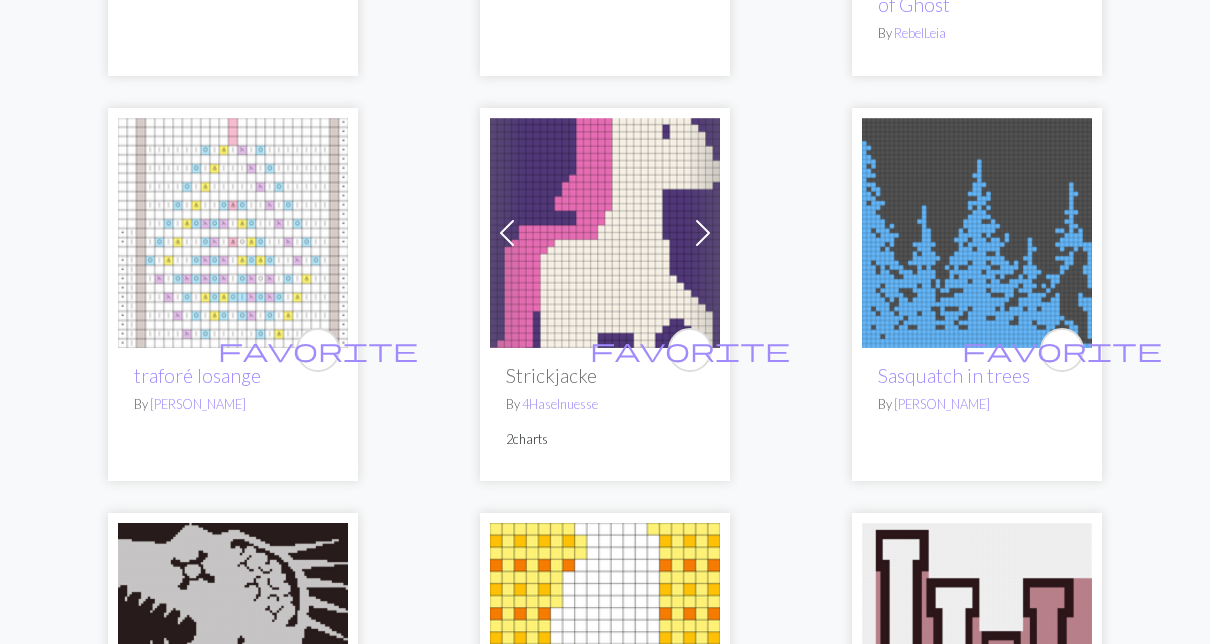 click at bounding box center (703, 233) 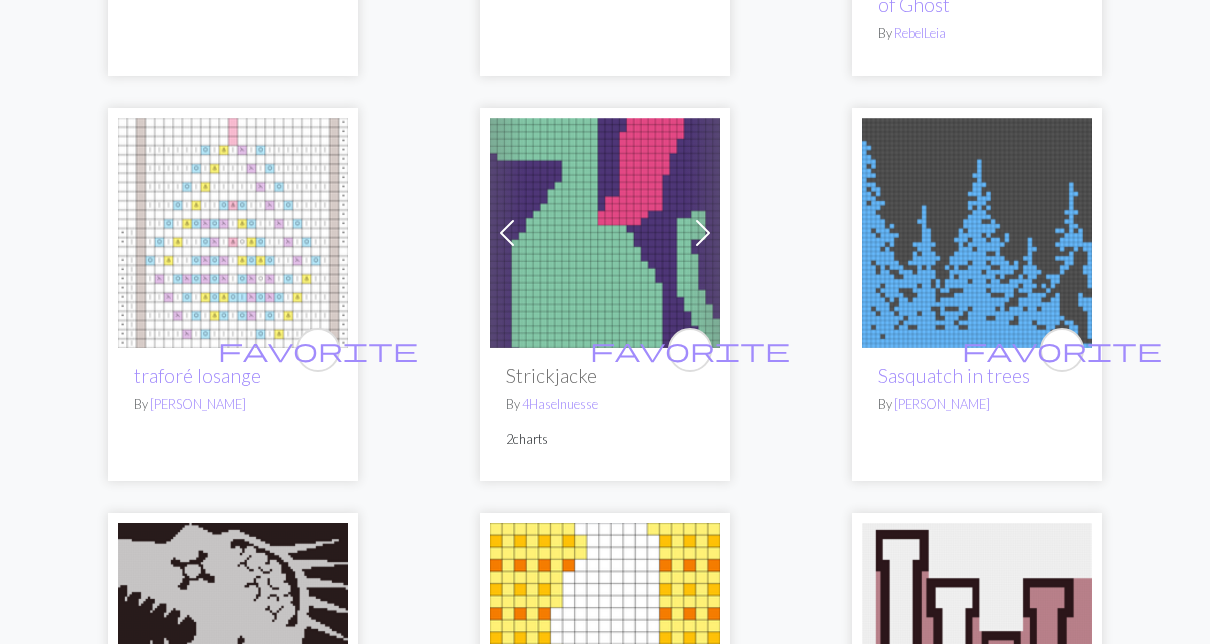 click at bounding box center [703, 233] 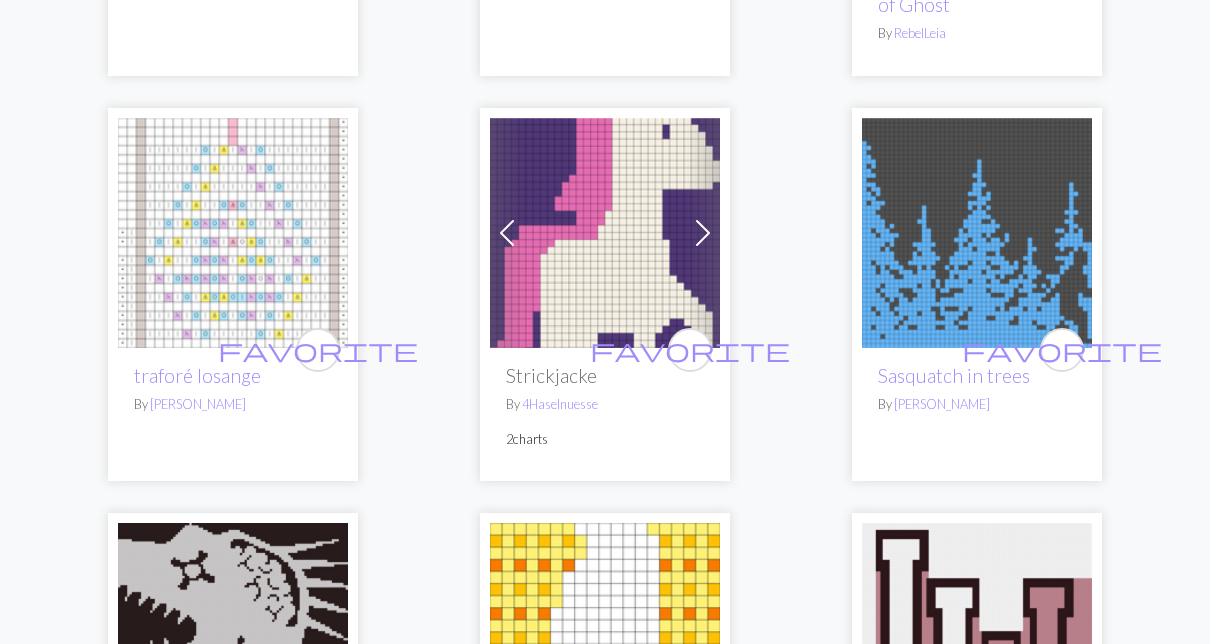 click at bounding box center (703, 233) 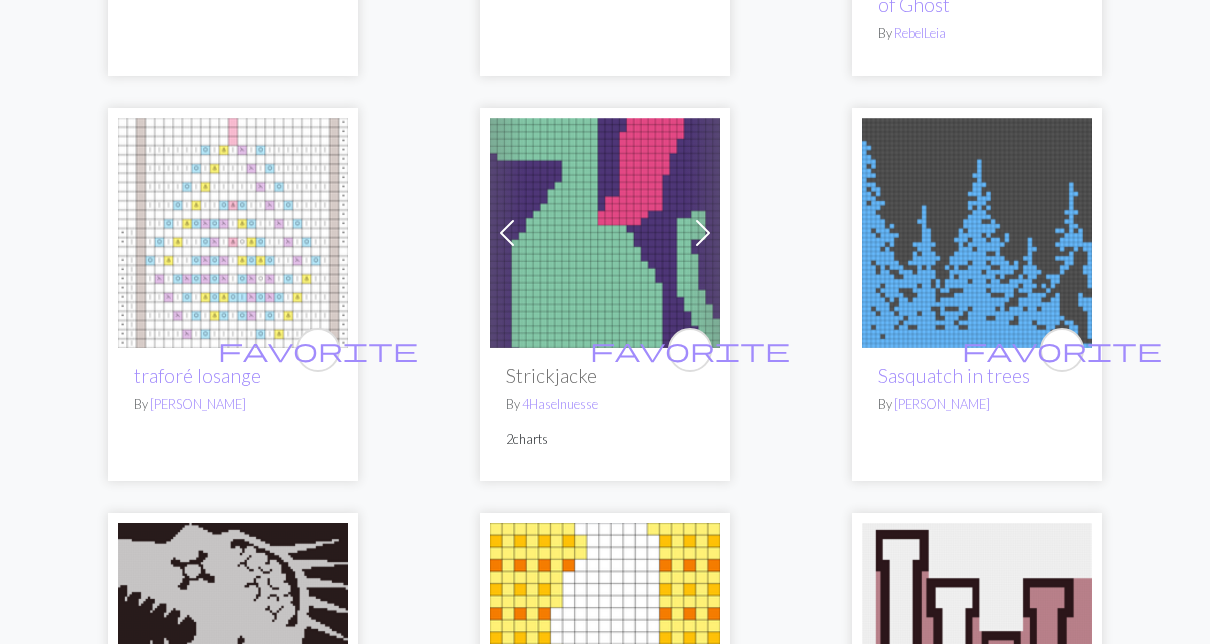 click at bounding box center (703, 233) 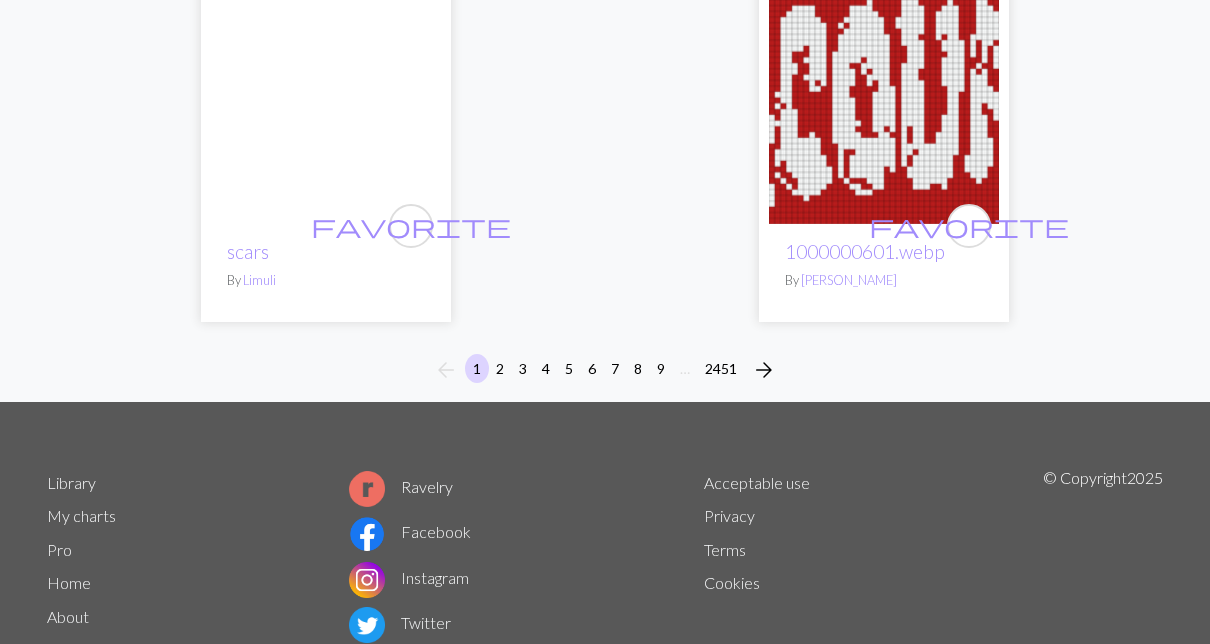 scroll, scrollTop: 6933, scrollLeft: 0, axis: vertical 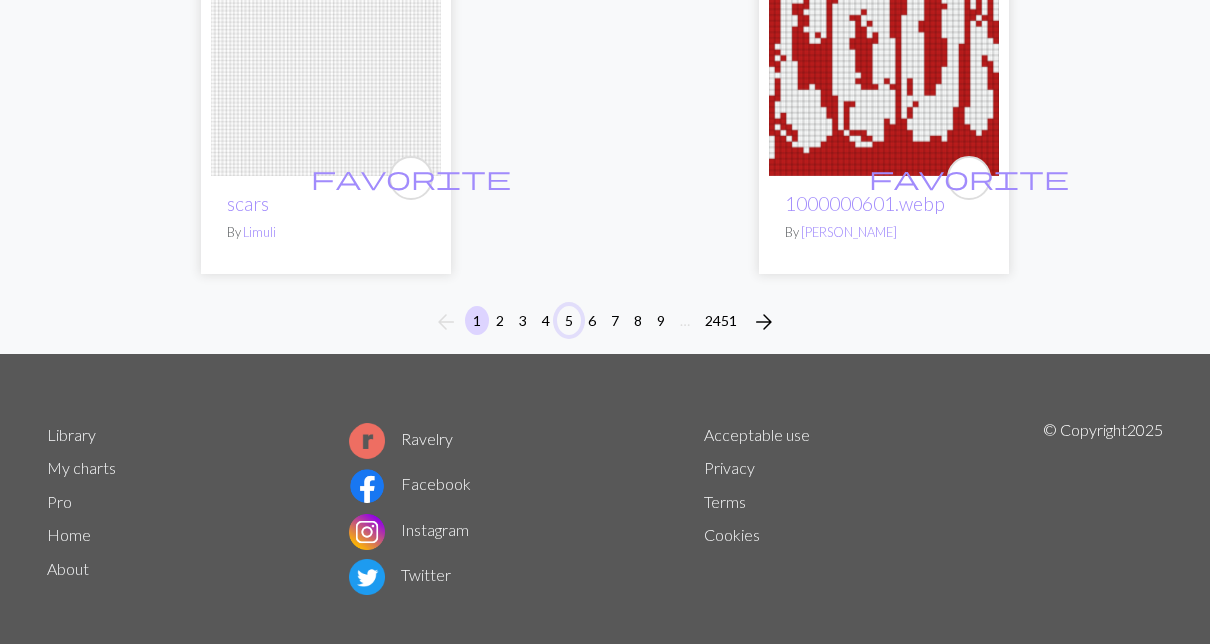 click on "5" at bounding box center (569, 320) 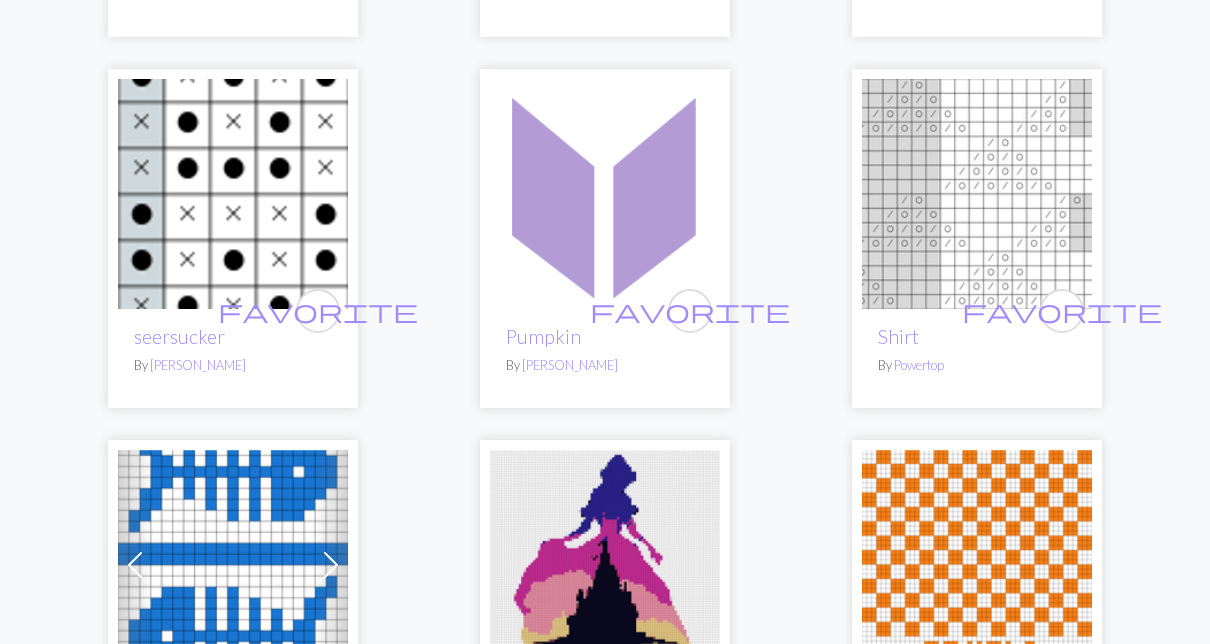 scroll, scrollTop: 2533, scrollLeft: 0, axis: vertical 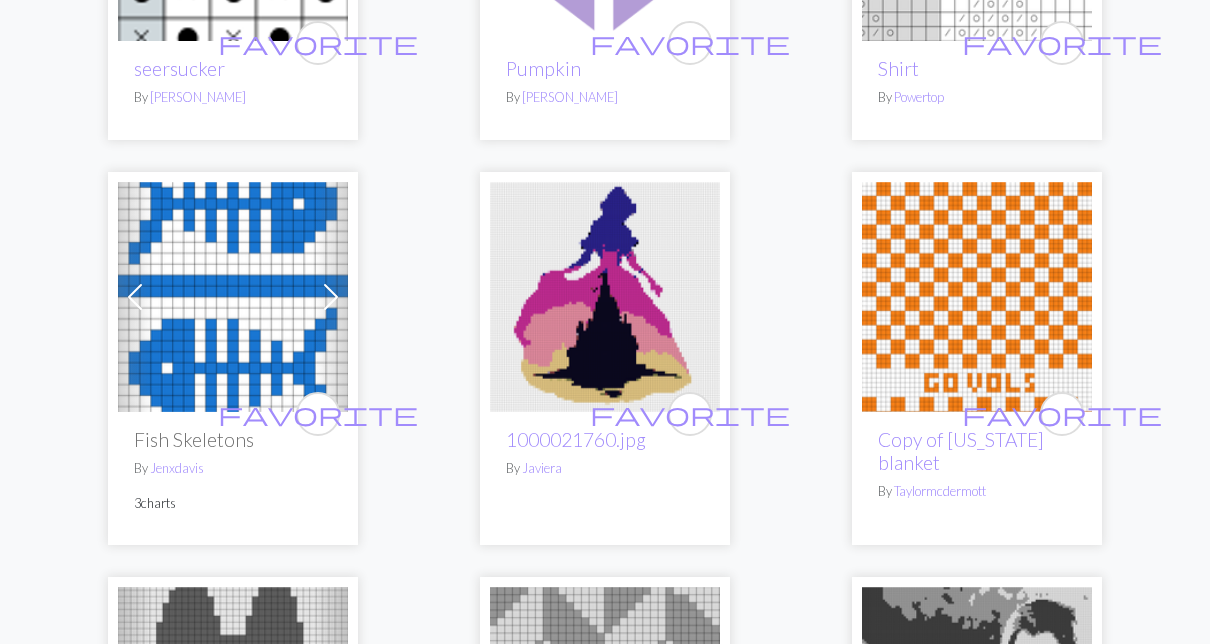 click at bounding box center [605, 297] 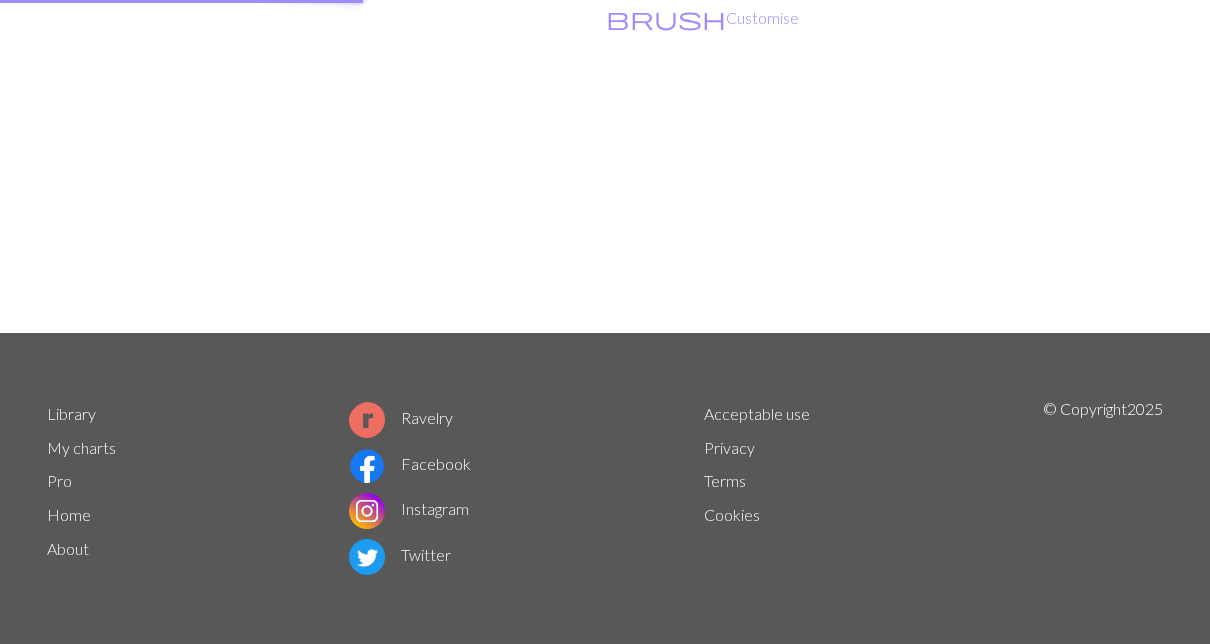 scroll, scrollTop: 0, scrollLeft: 0, axis: both 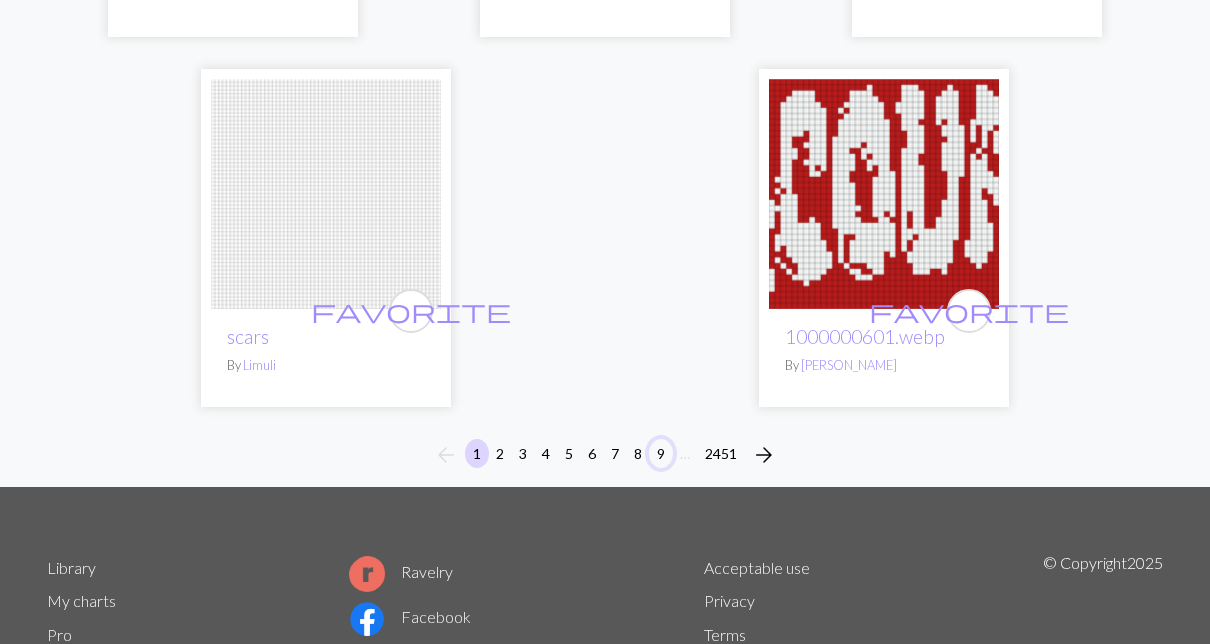 click on "9" at bounding box center [661, 453] 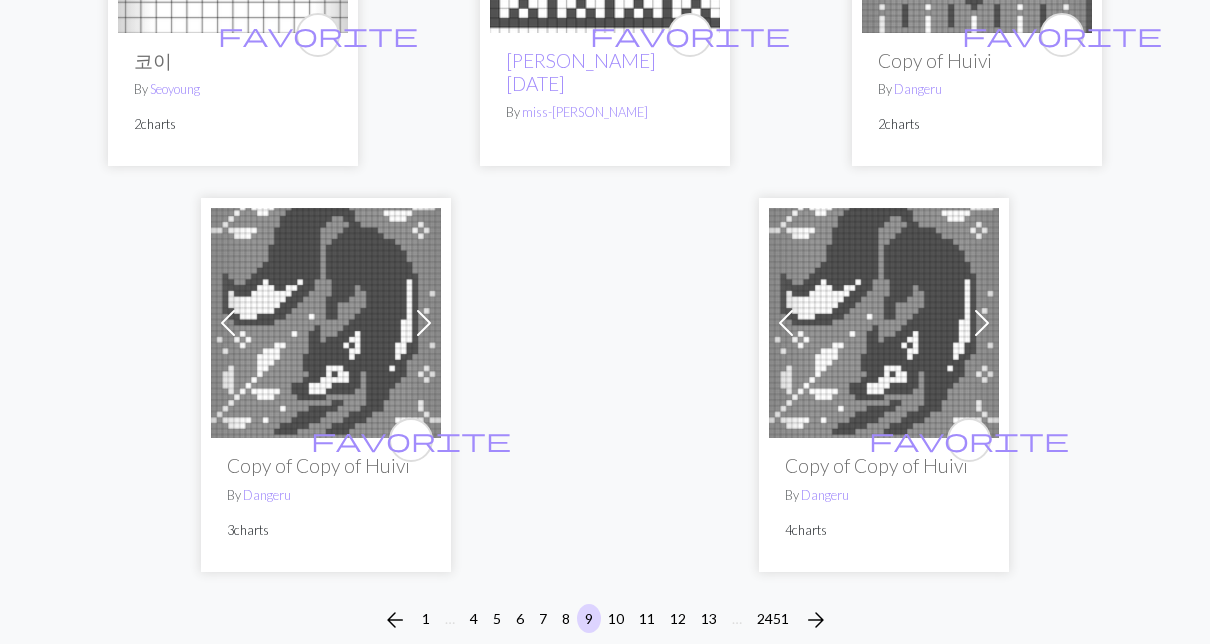scroll, scrollTop: 6933, scrollLeft: 0, axis: vertical 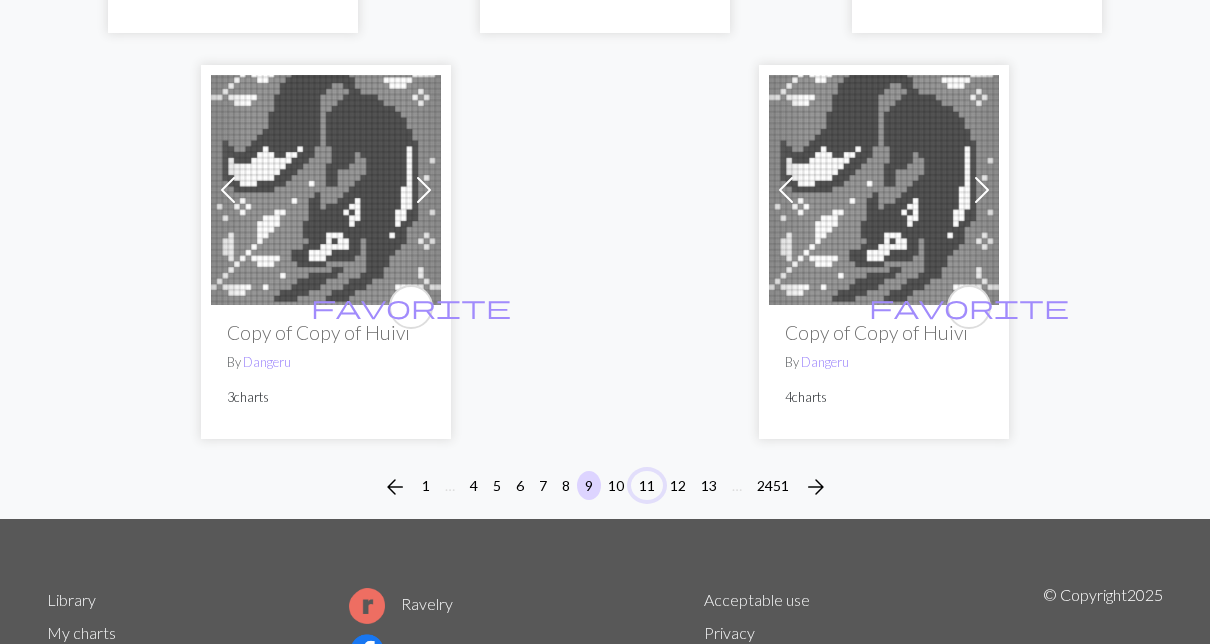 click on "11" at bounding box center [647, 485] 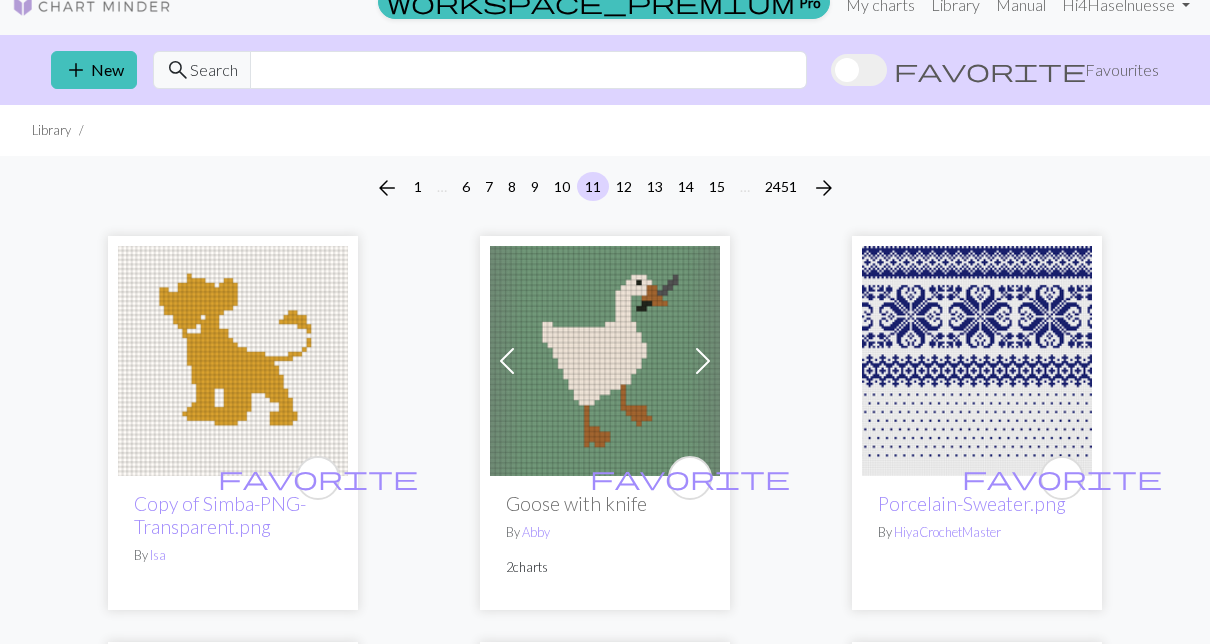 scroll, scrollTop: 0, scrollLeft: 0, axis: both 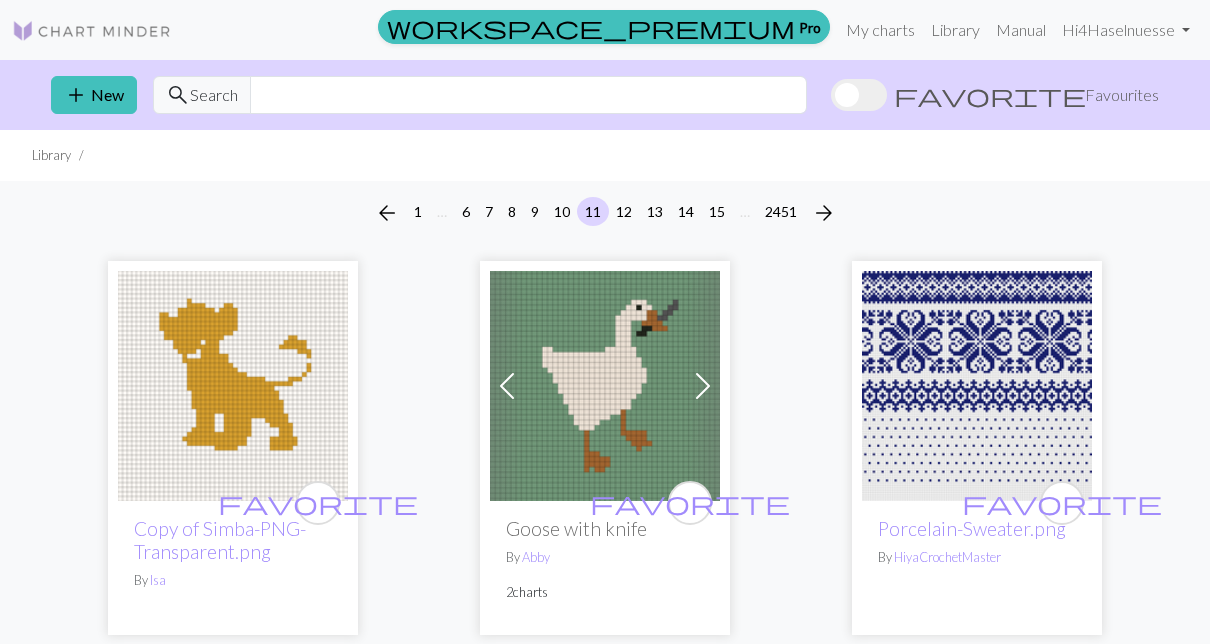 click at bounding box center [92, 30] 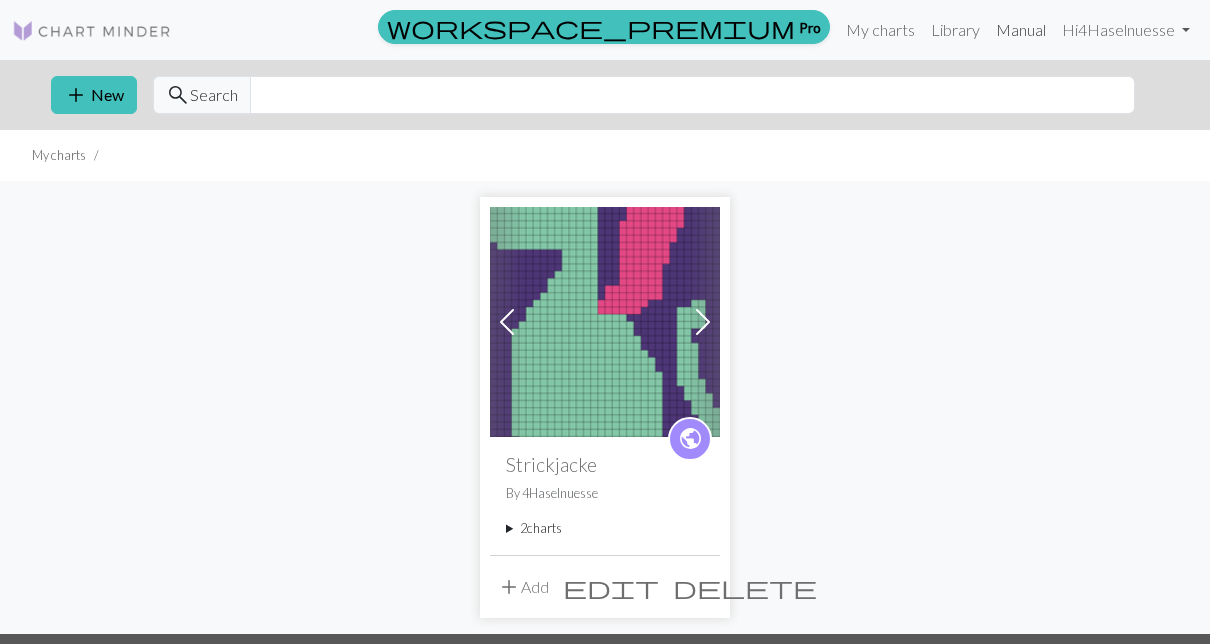 click on "Manual" at bounding box center (1021, 30) 